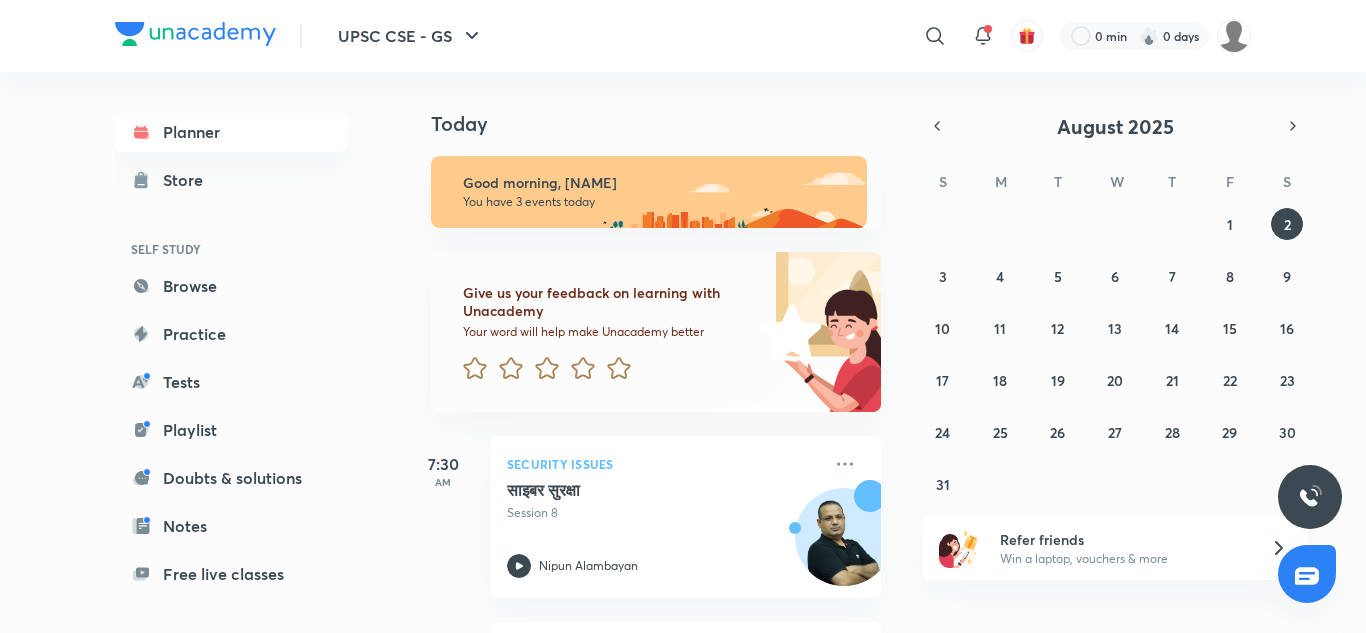 scroll, scrollTop: 0, scrollLeft: 0, axis: both 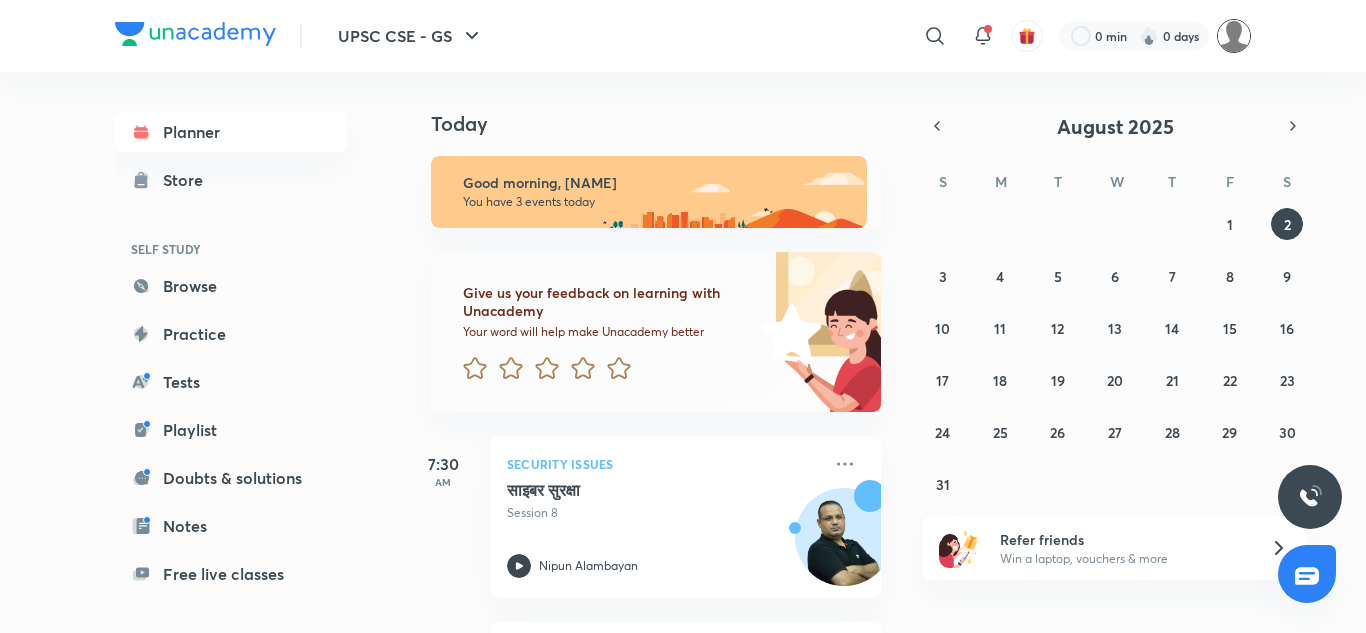 click at bounding box center (1234, 36) 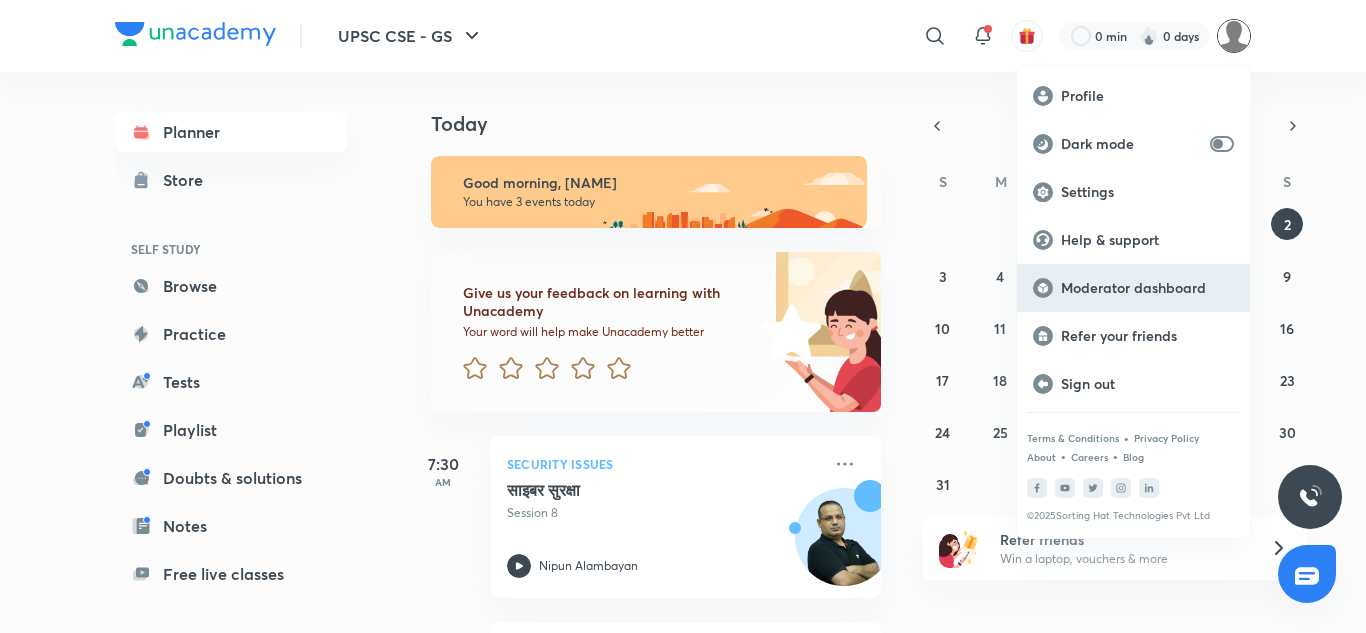 click on "Moderator dashboard" at bounding box center (1147, 288) 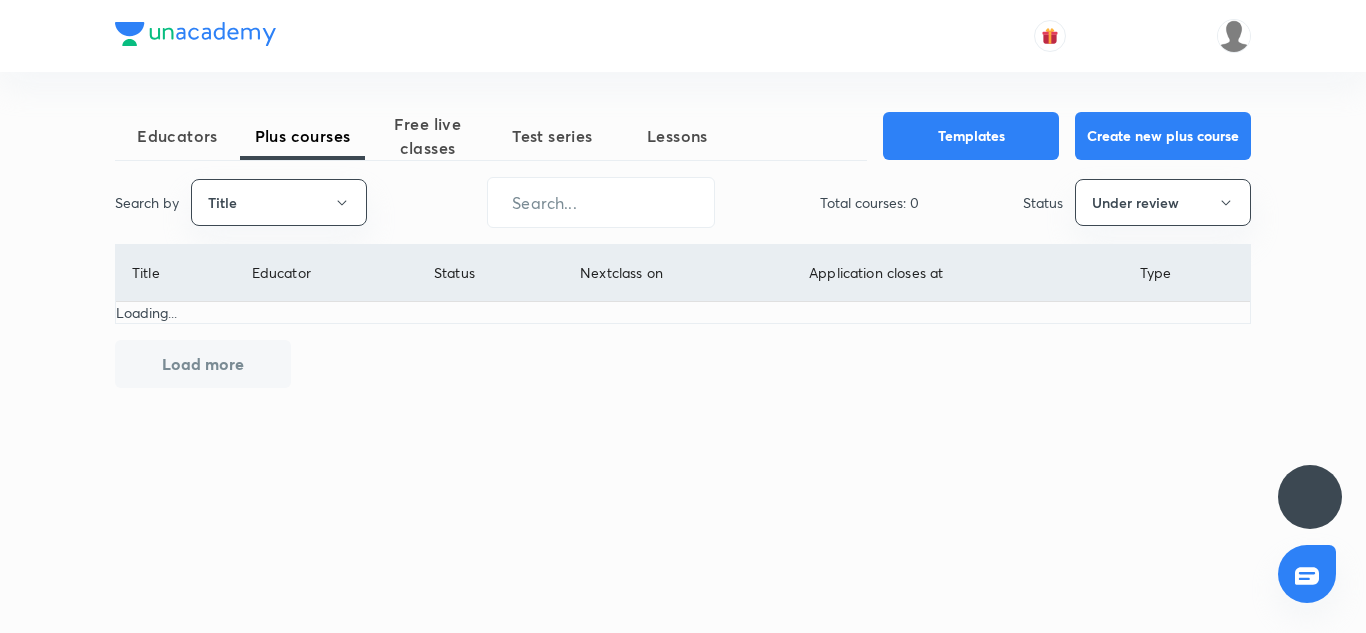 scroll, scrollTop: 0, scrollLeft: 0, axis: both 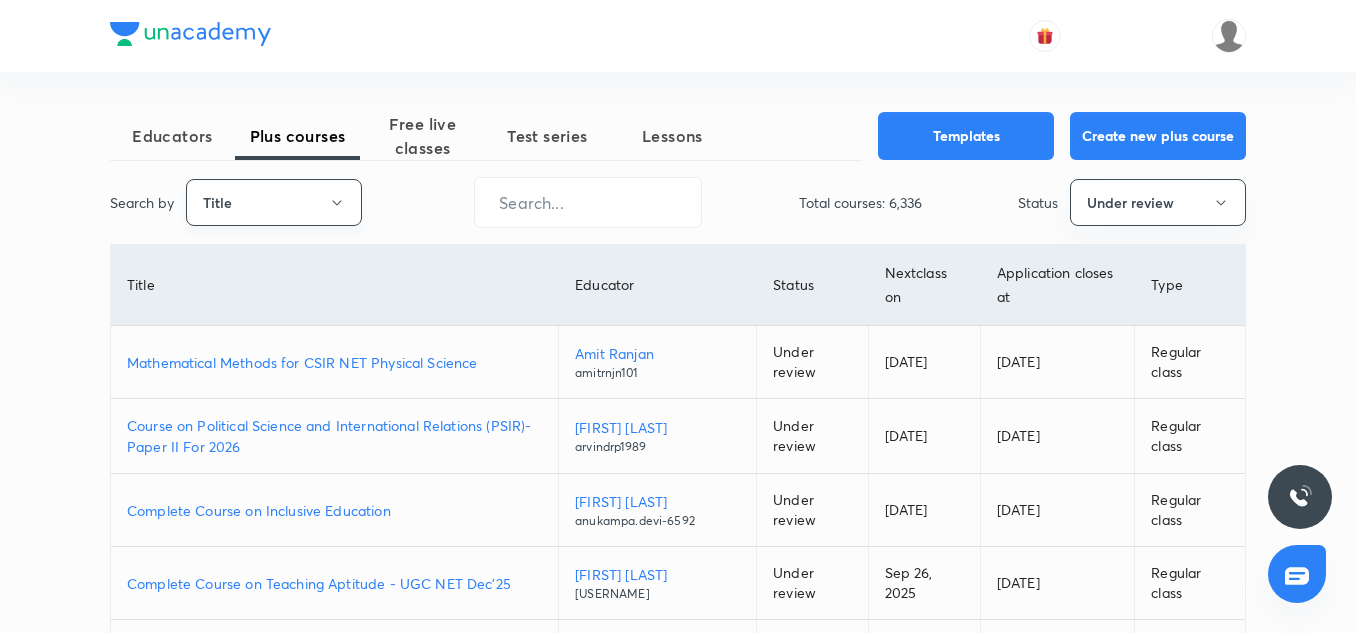 click on "Title" at bounding box center (274, 202) 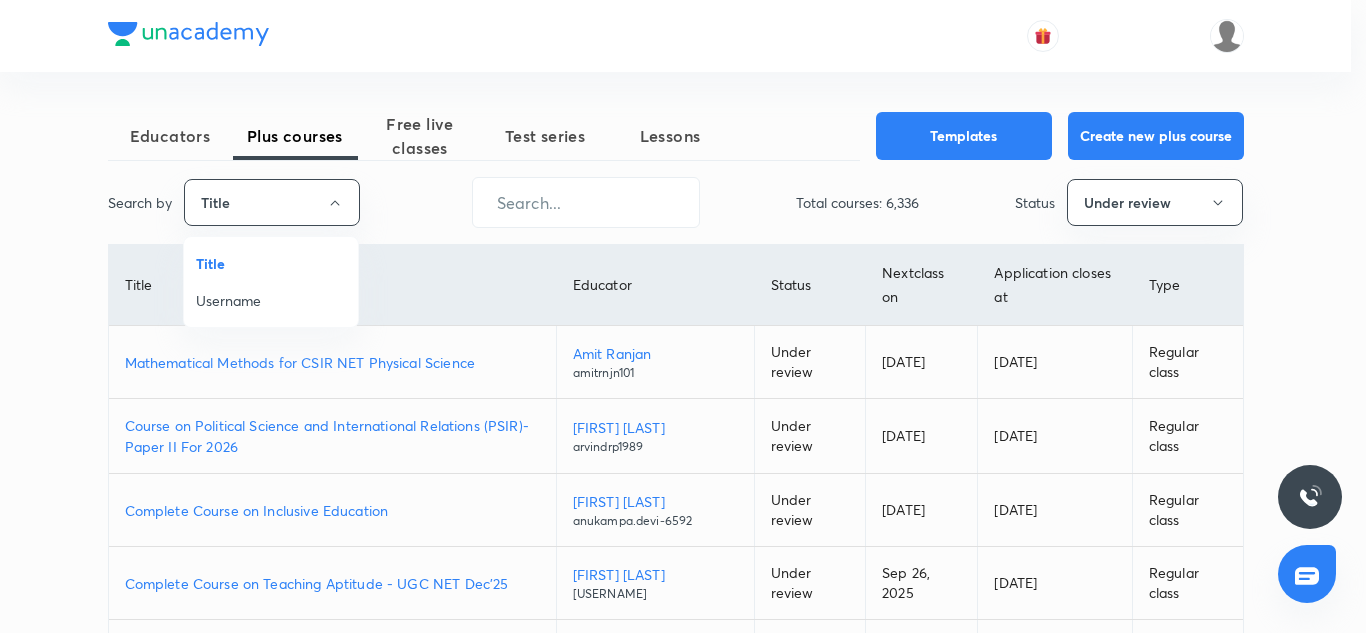click on "Username" at bounding box center [271, 300] 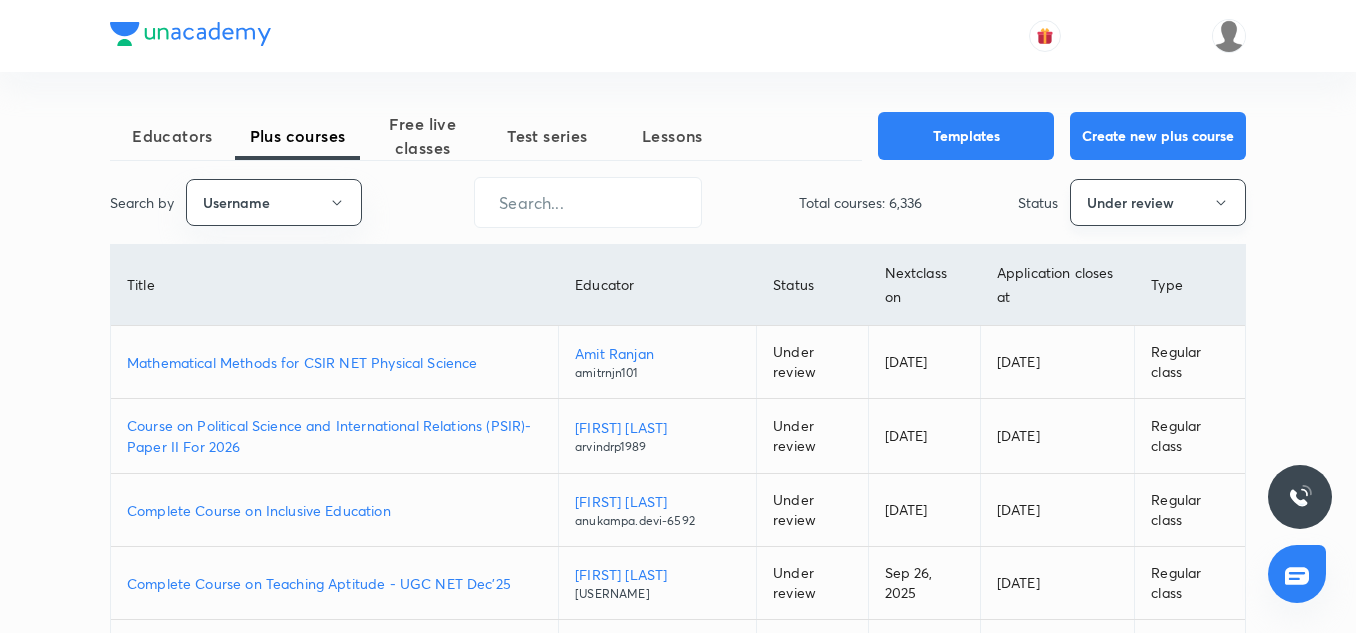 click on "Under review" at bounding box center (1158, 202) 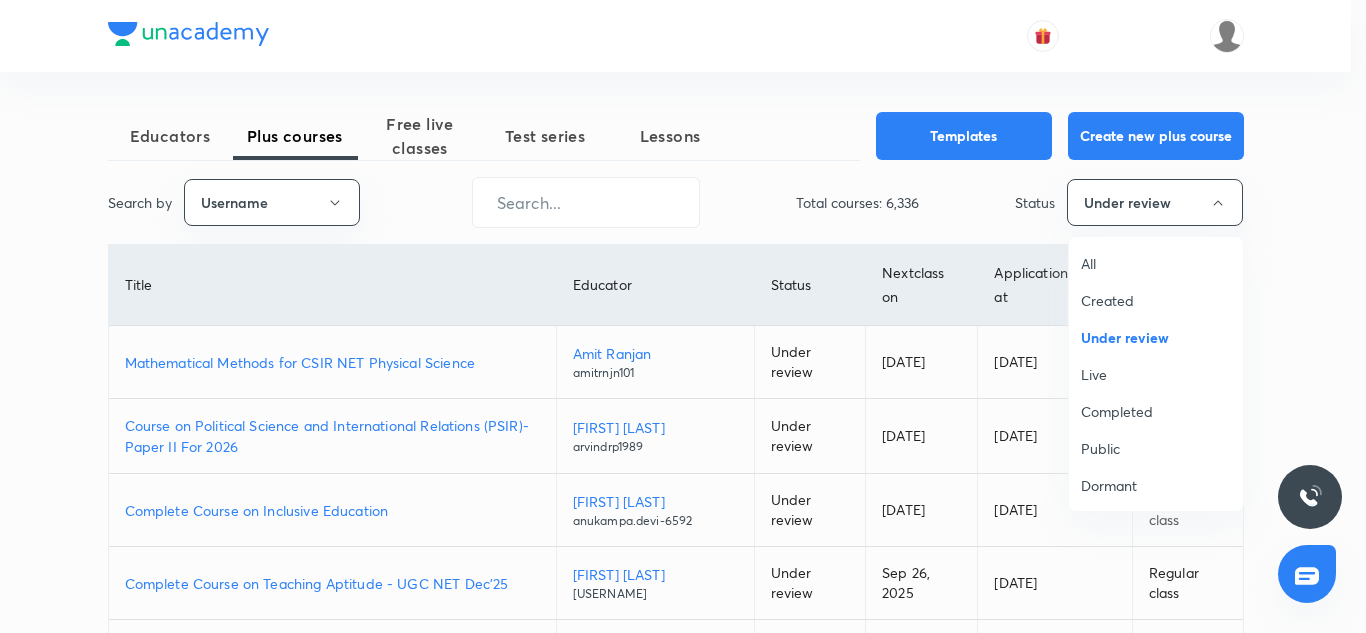 click on "All" at bounding box center [1156, 263] 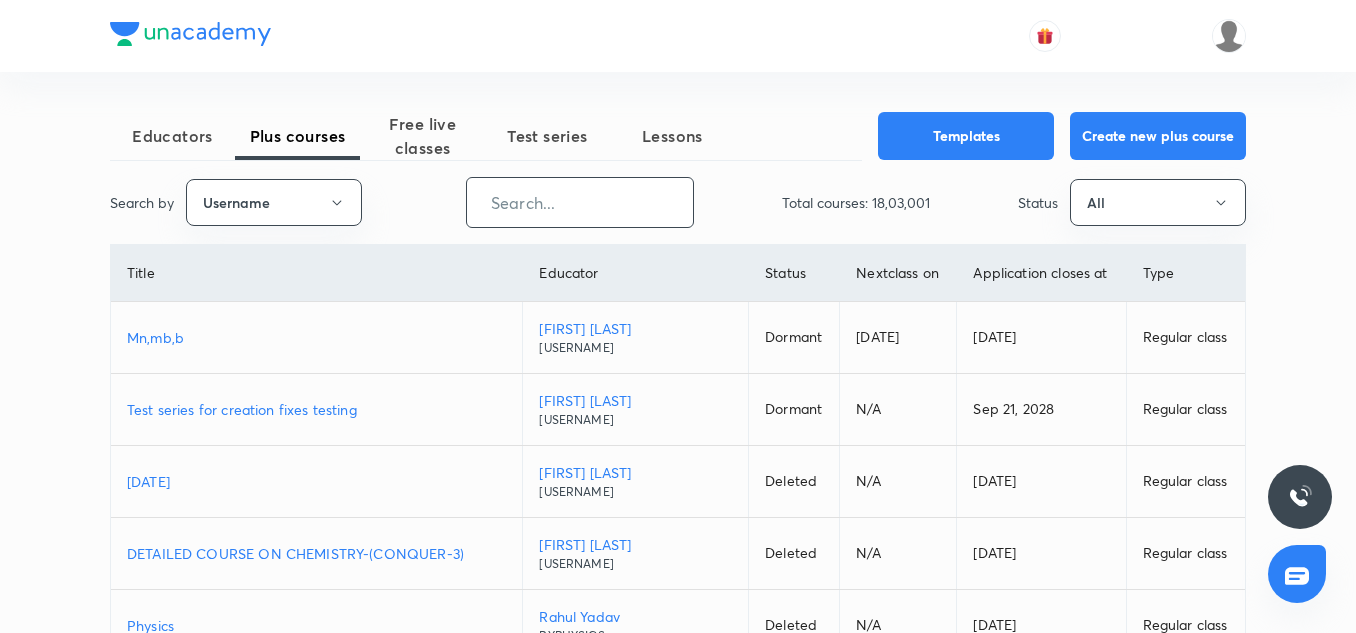 click at bounding box center (580, 202) 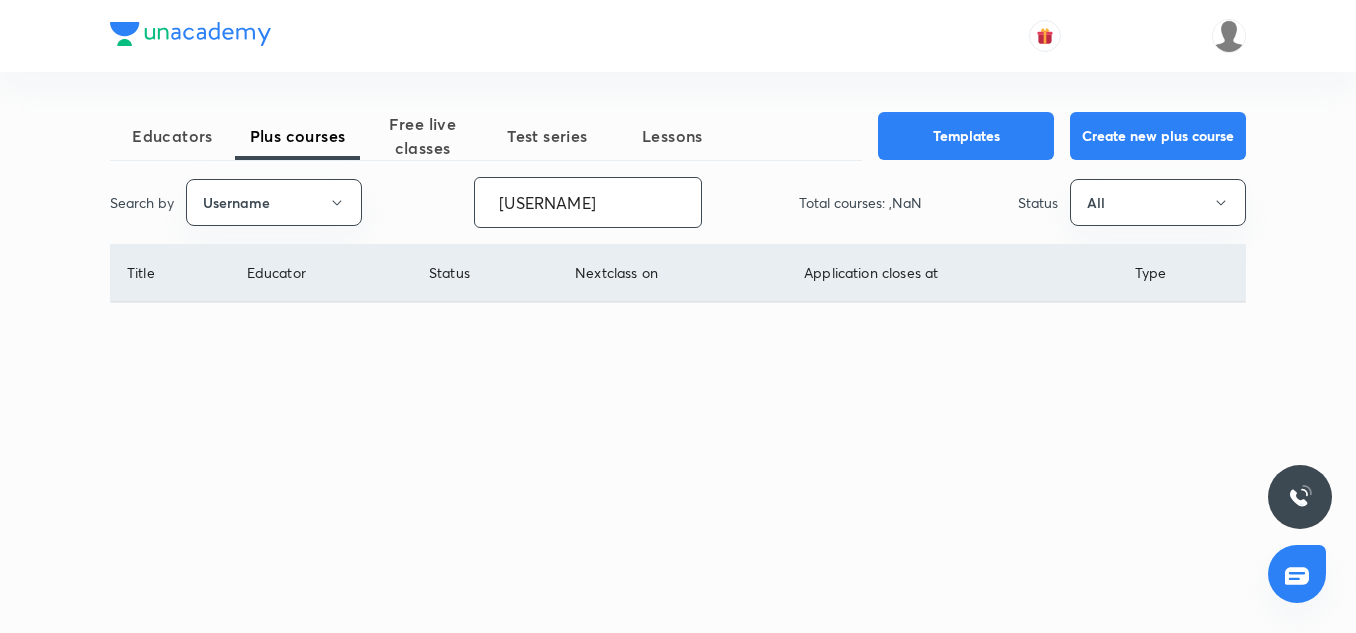 scroll, scrollTop: 0, scrollLeft: 1, axis: horizontal 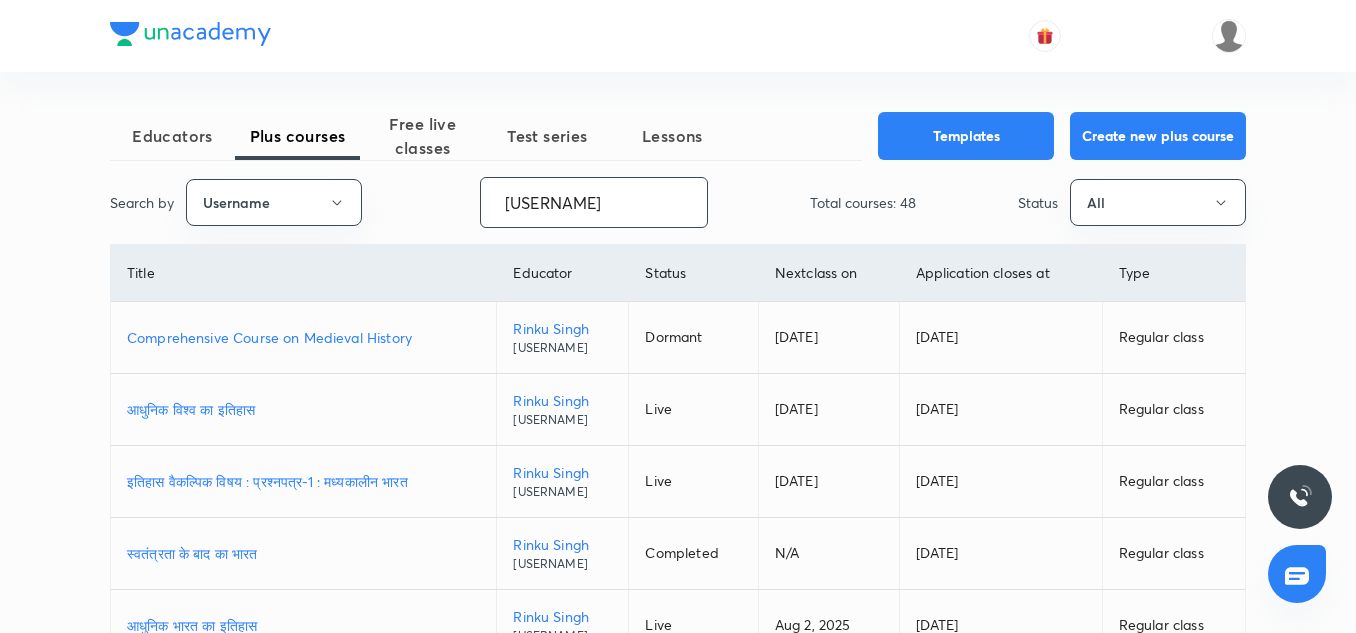 type on "karmanya.classes-8337" 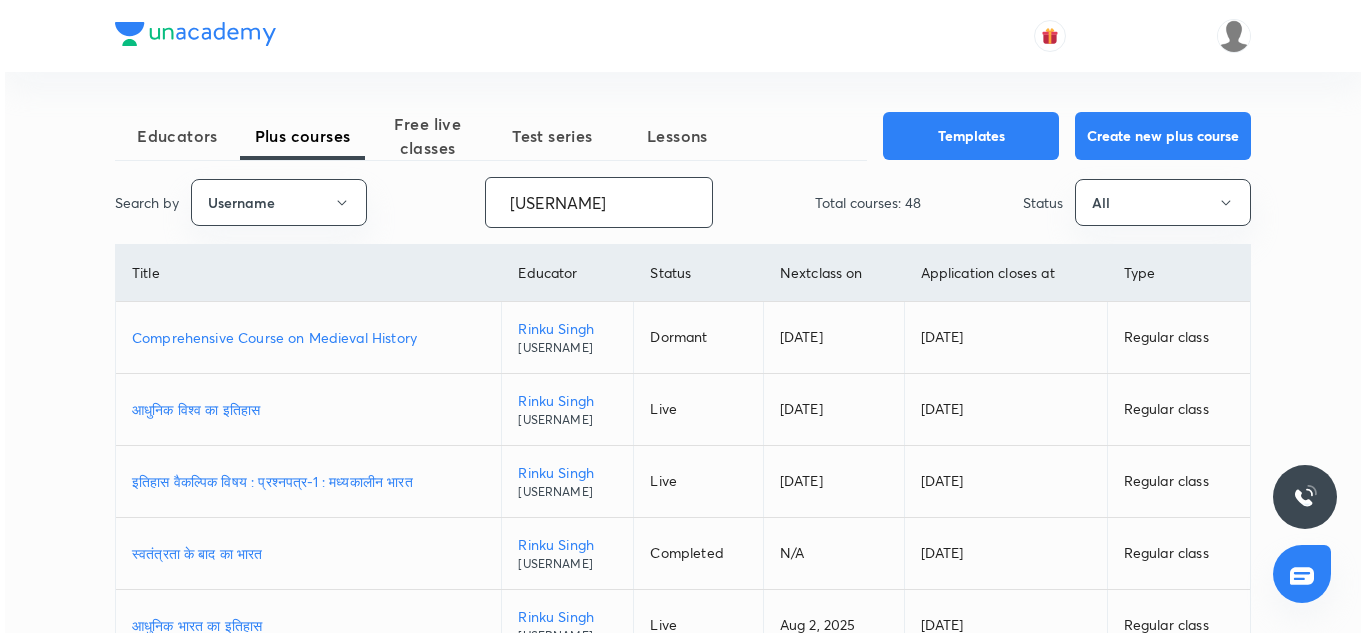 scroll, scrollTop: 0, scrollLeft: 0, axis: both 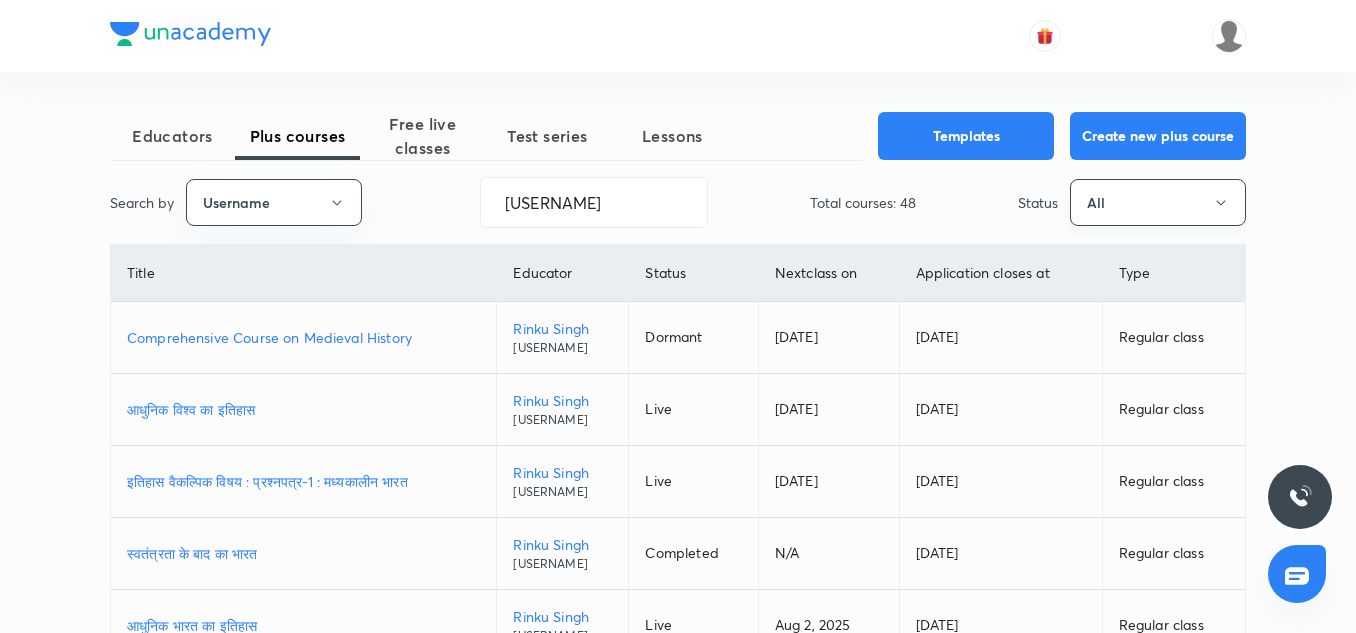 click on "All" at bounding box center (1158, 202) 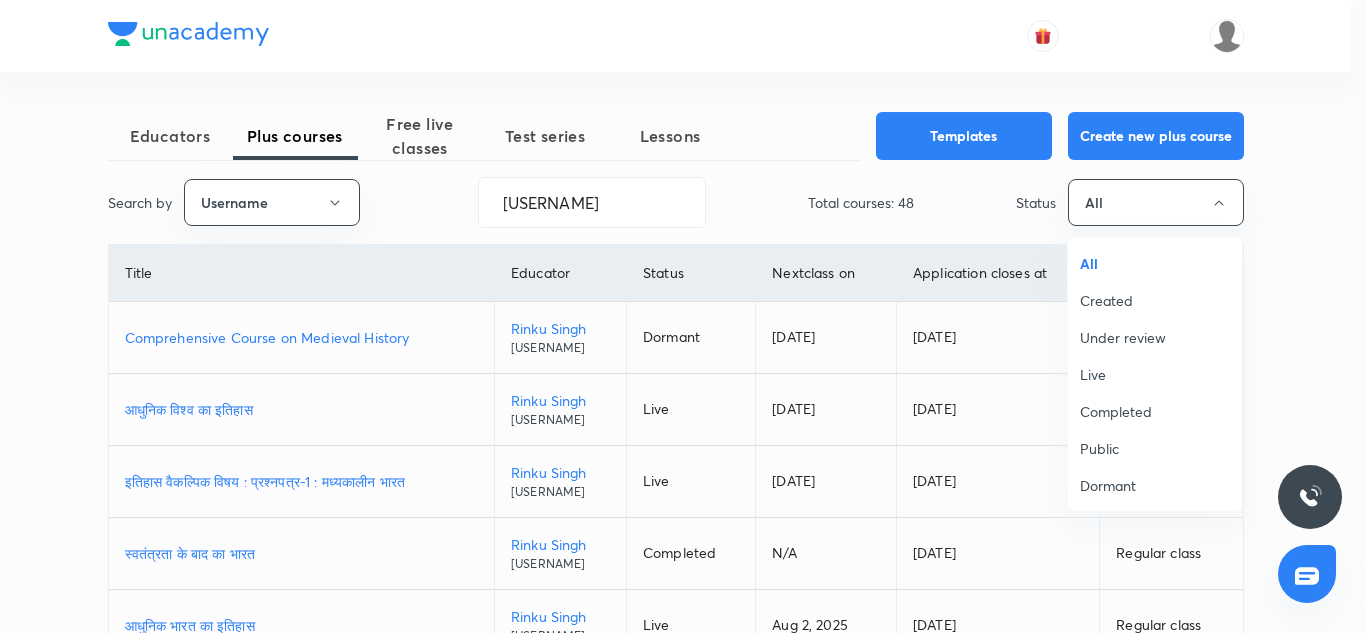 click on "Live" at bounding box center [1155, 374] 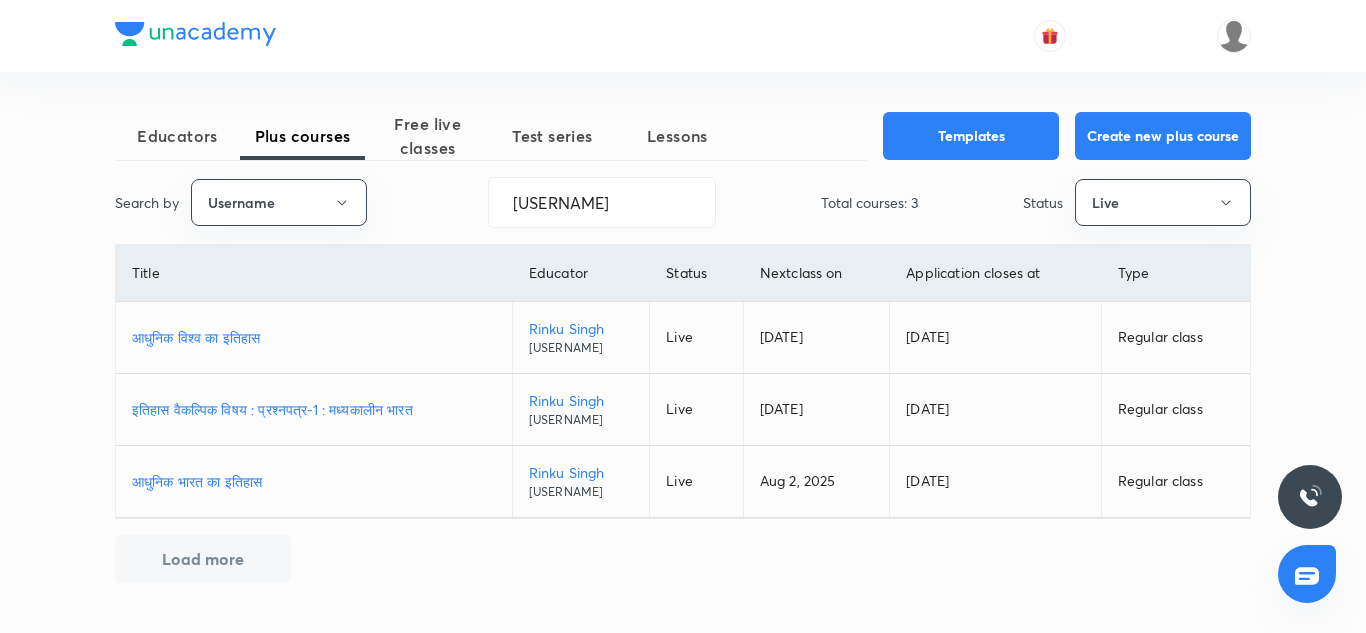 click on "आधुनिक भारत का इतिहास" at bounding box center [314, 481] 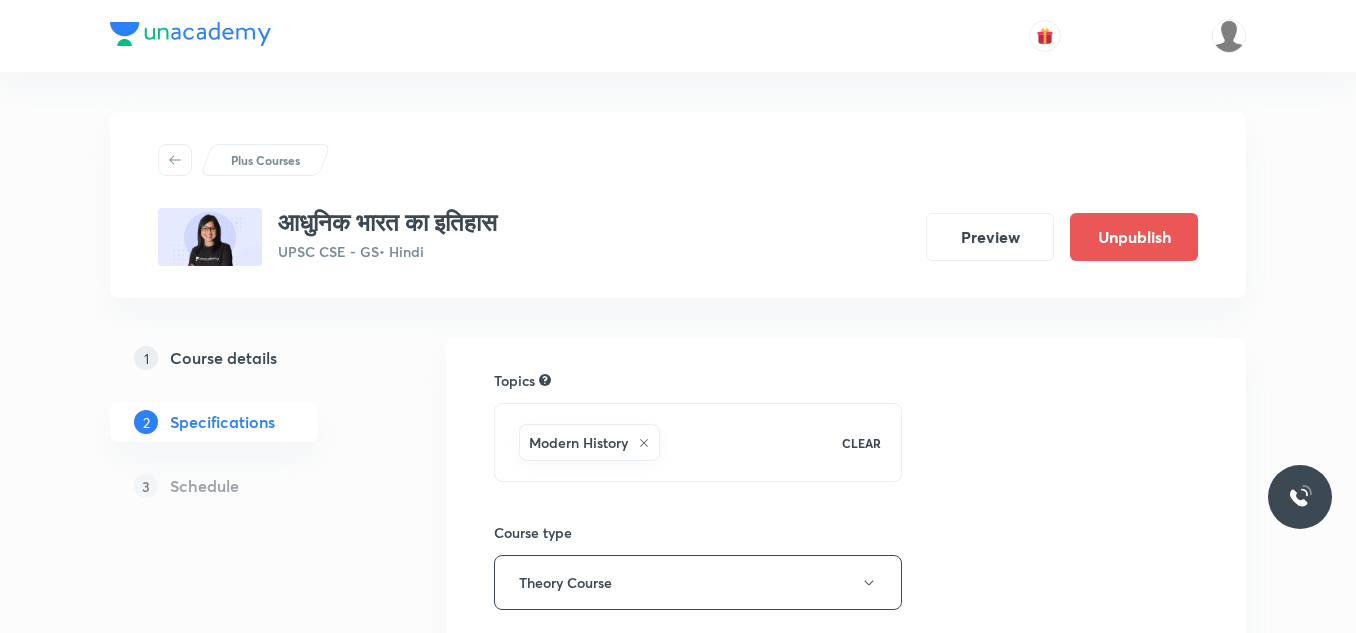 scroll, scrollTop: 0, scrollLeft: 0, axis: both 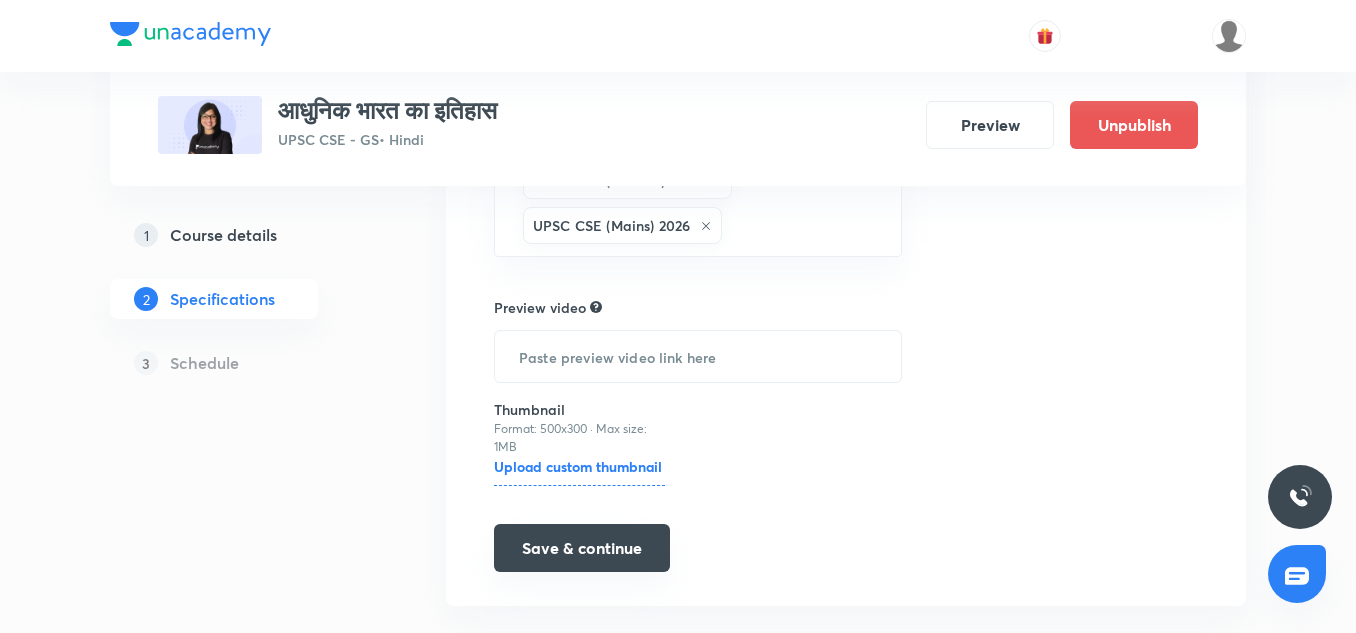 click on "Save & continue" at bounding box center (582, 548) 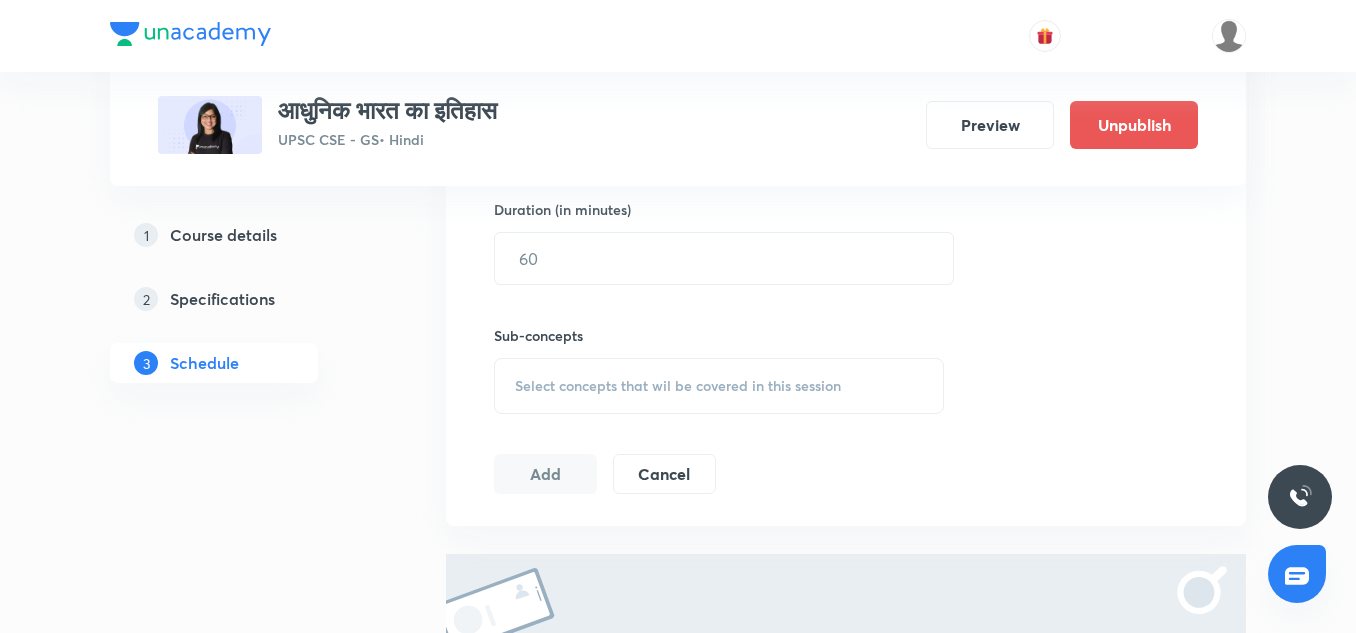 scroll, scrollTop: 0, scrollLeft: 0, axis: both 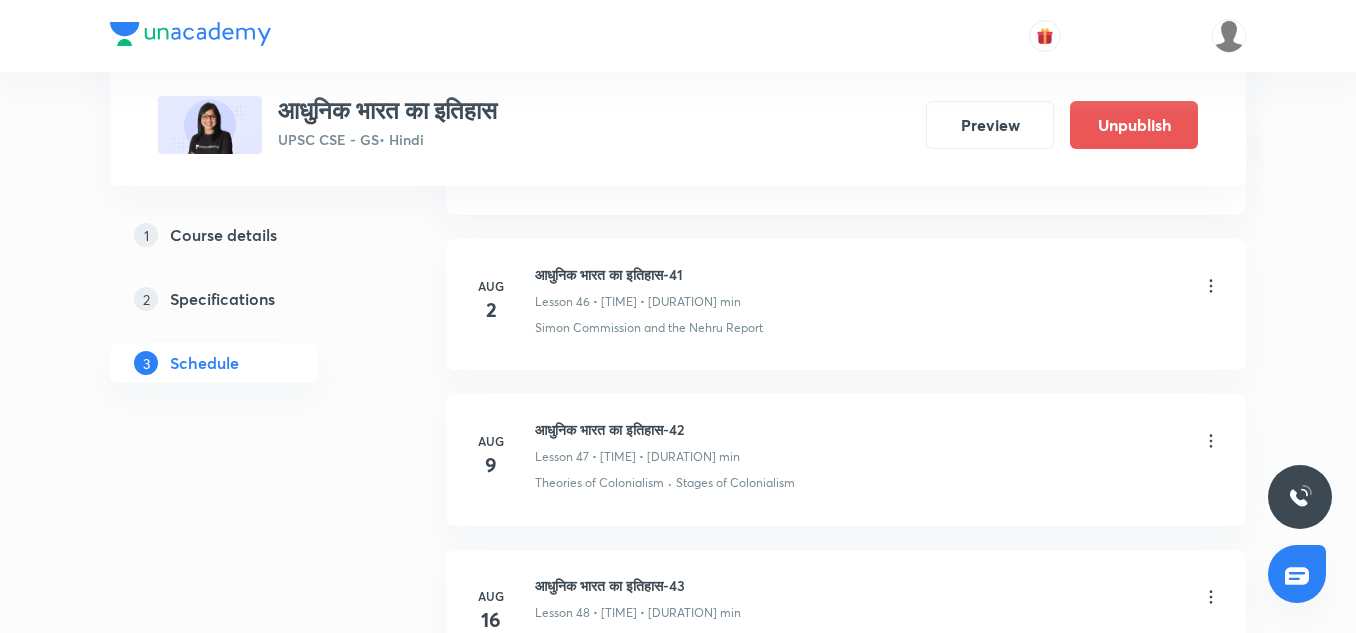 click 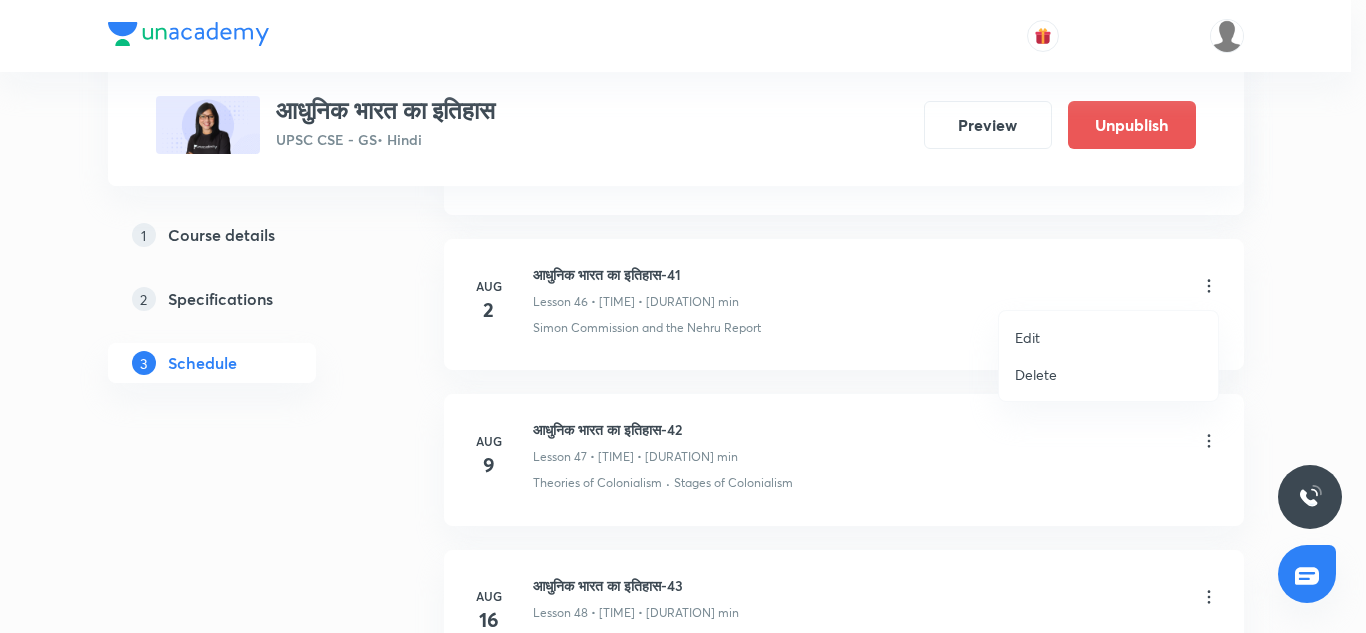 click on "Edit" at bounding box center (1027, 337) 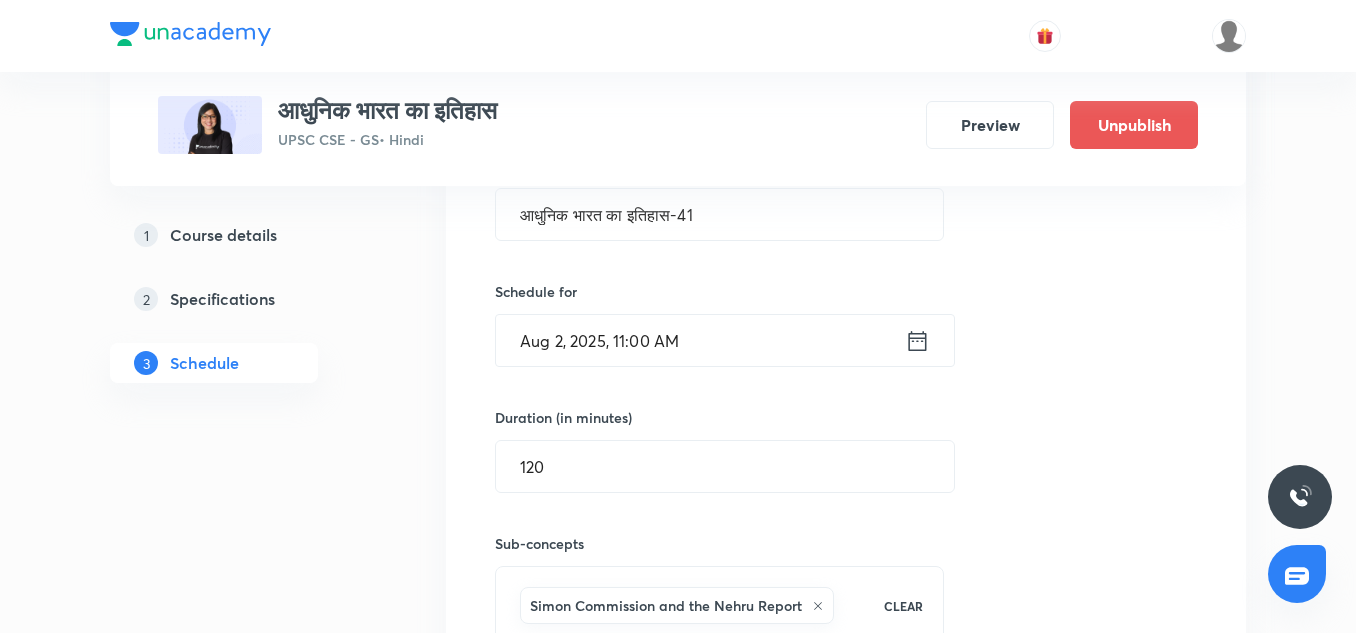 scroll, scrollTop: 7978, scrollLeft: 0, axis: vertical 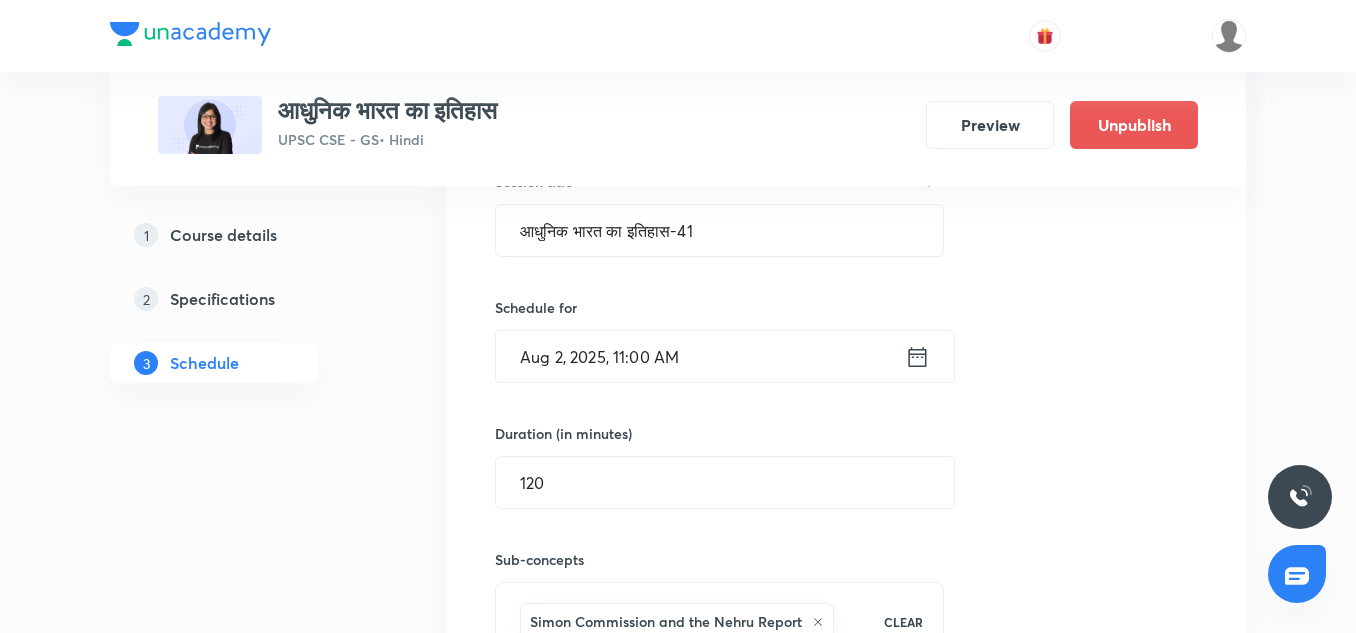 click on "Aug 2, 2025, 11:00 AM ​" at bounding box center (725, 356) 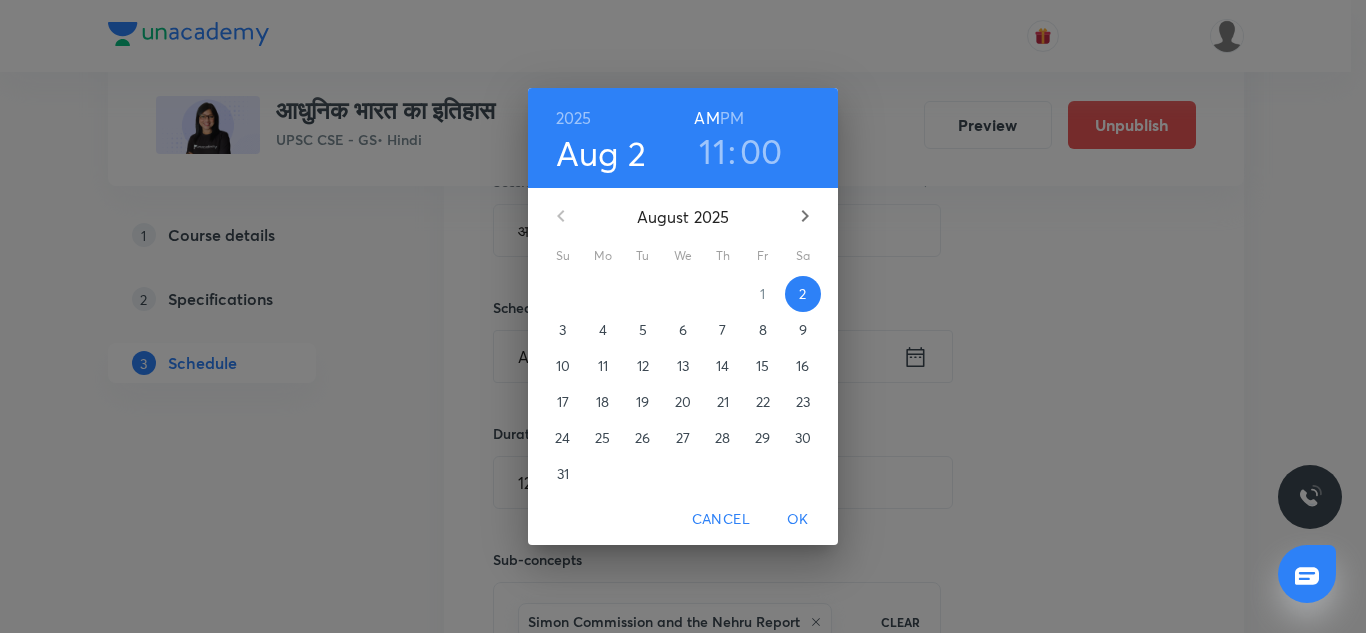 click on "PM" at bounding box center (732, 118) 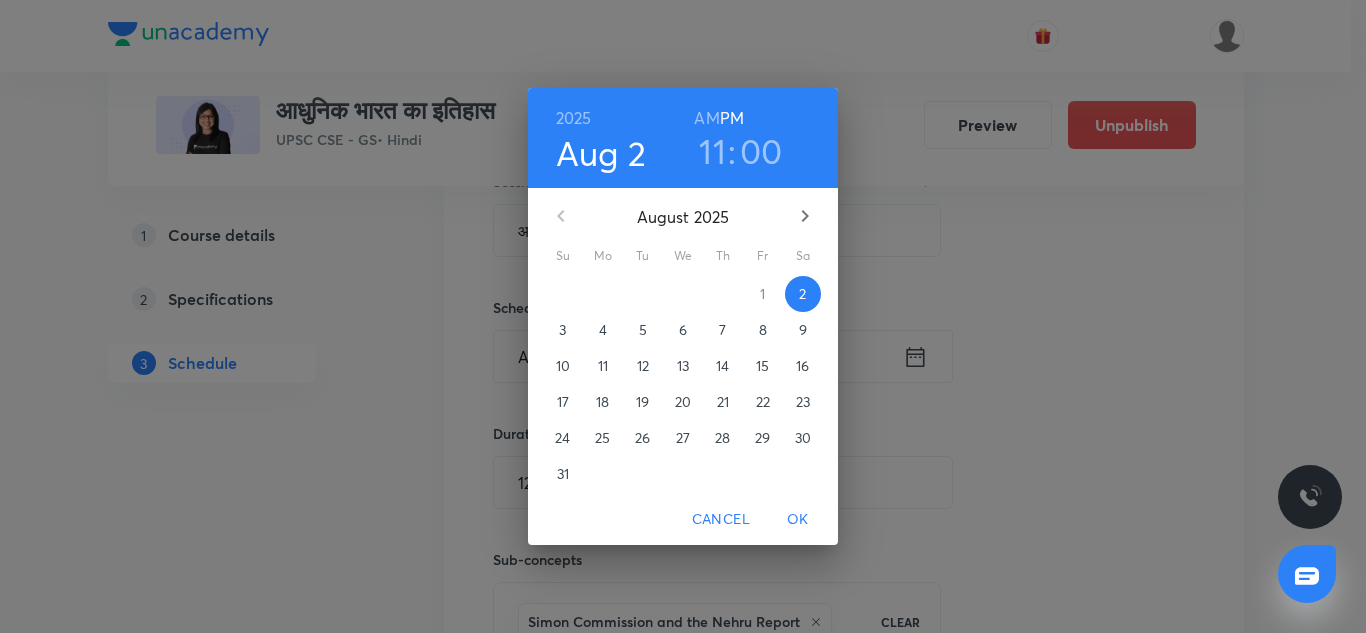 click on "11" at bounding box center (712, 151) 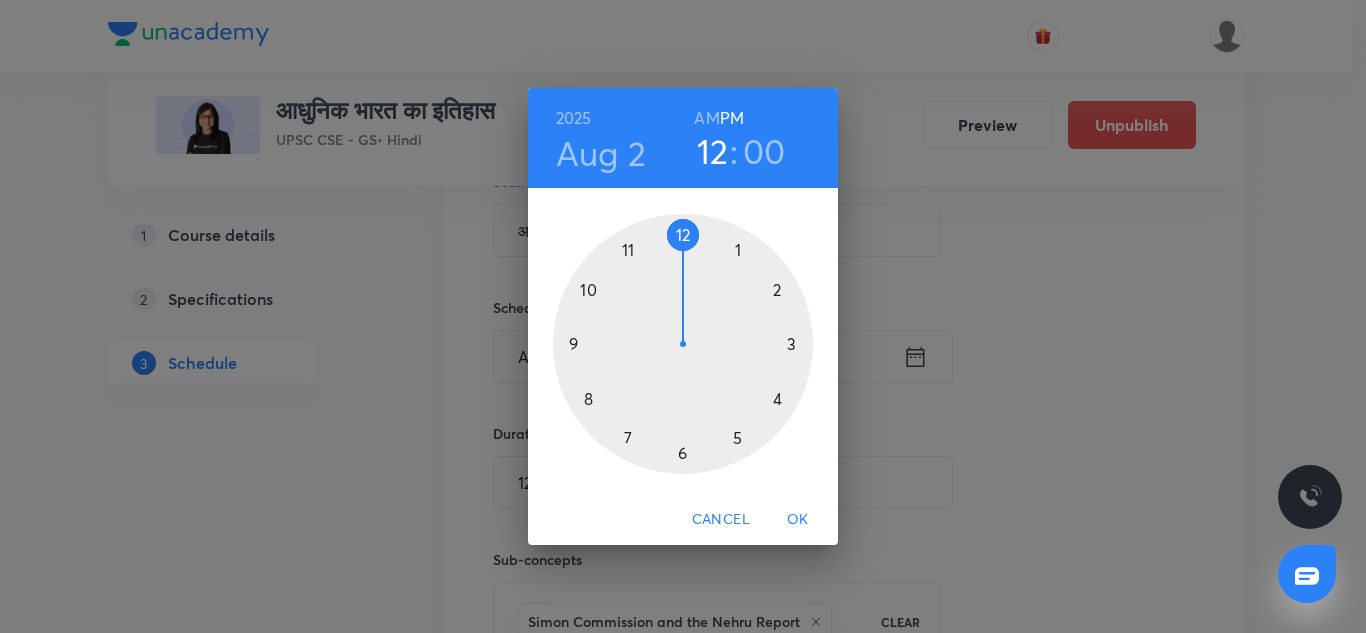 drag, startPoint x: 638, startPoint y: 241, endPoint x: 678, endPoint y: 235, distance: 40.4475 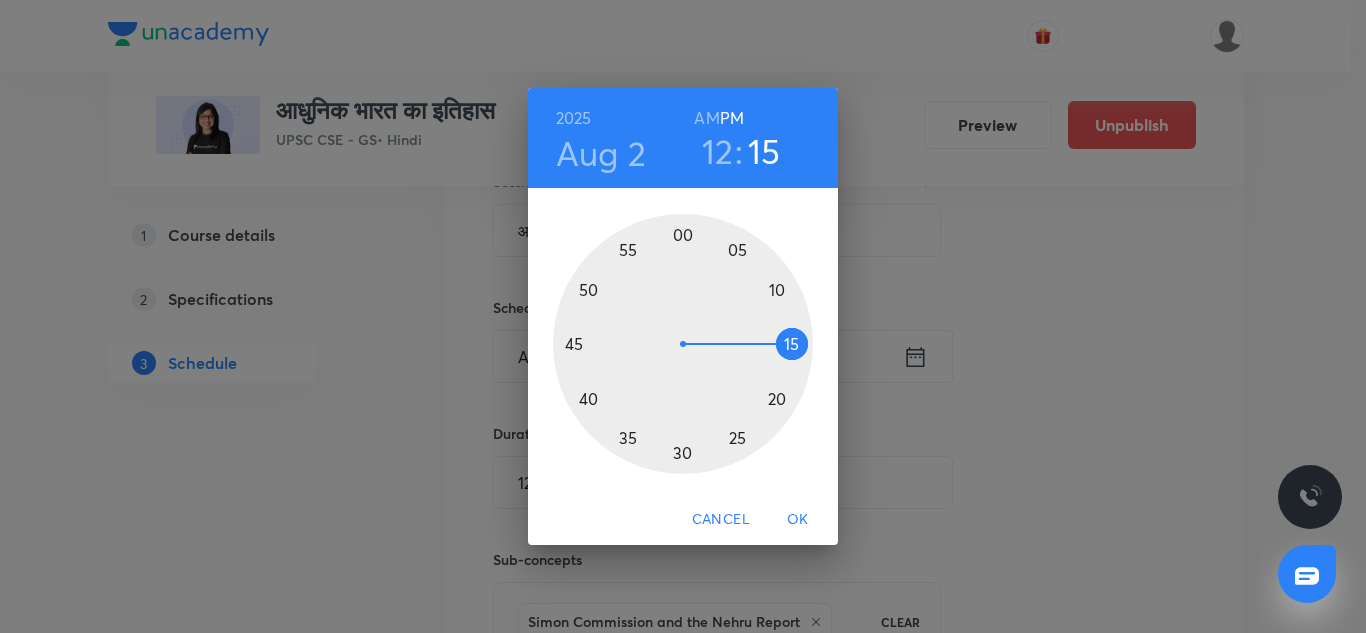 drag, startPoint x: 752, startPoint y: 282, endPoint x: 779, endPoint y: 341, distance: 64.884514 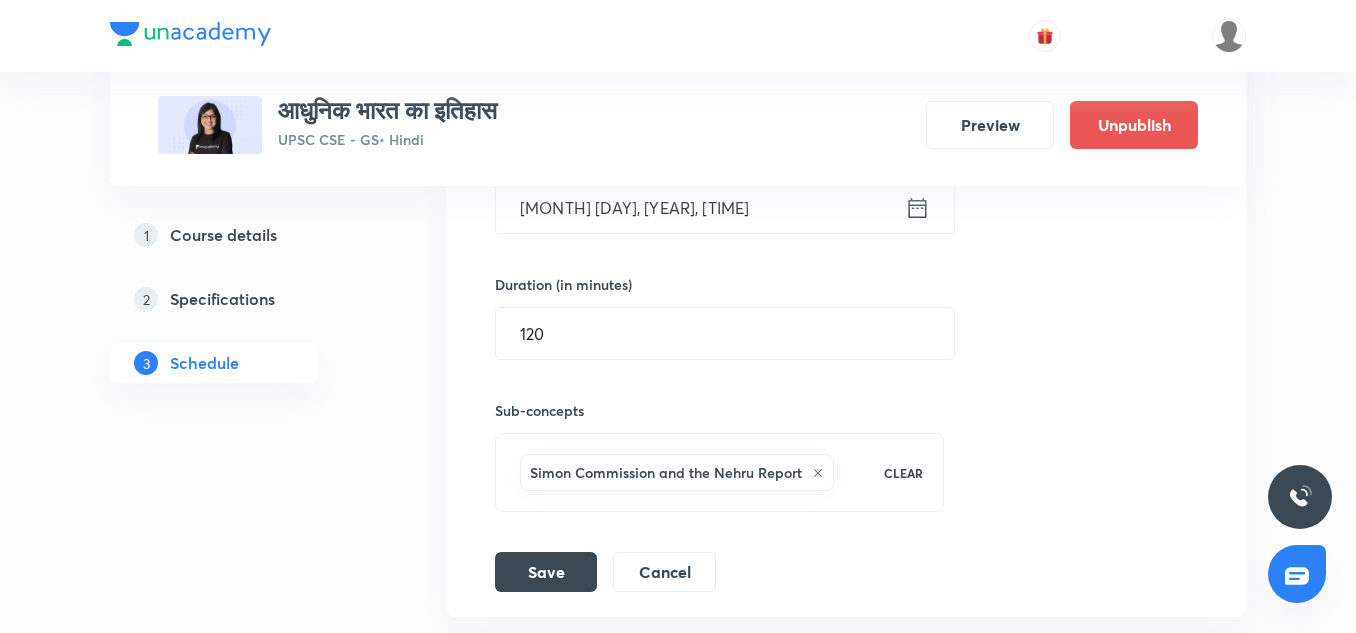 scroll, scrollTop: 8202, scrollLeft: 0, axis: vertical 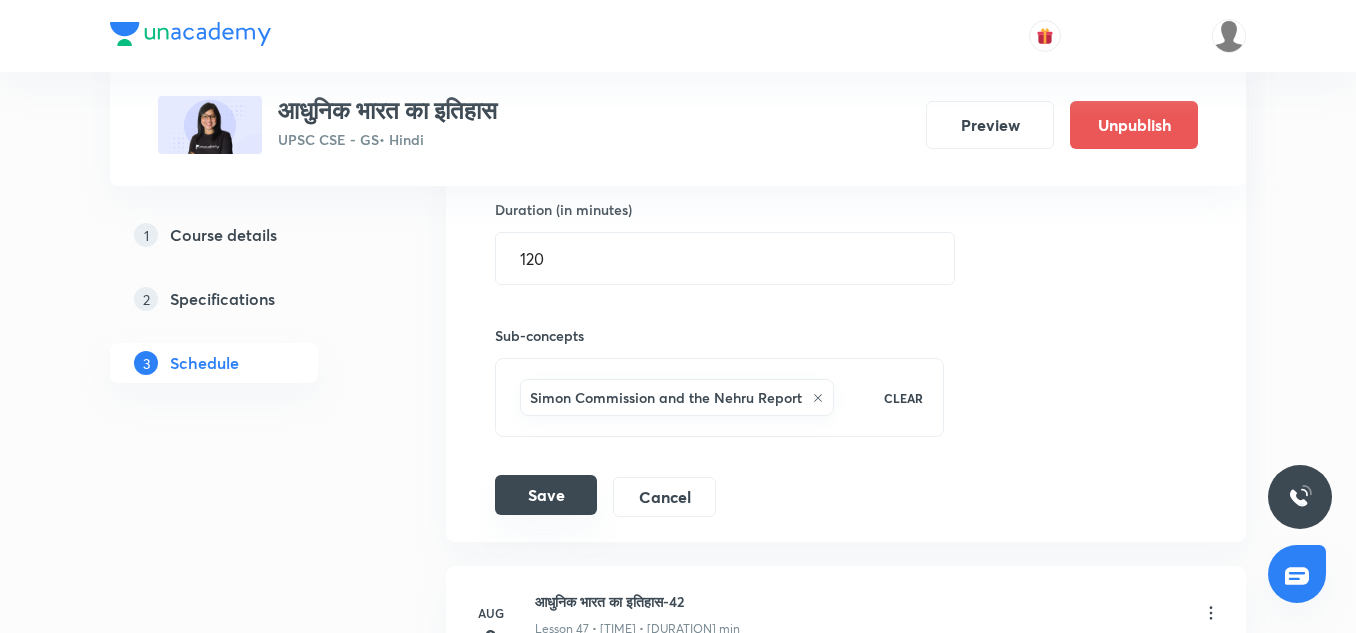 click on "Save" at bounding box center [546, 495] 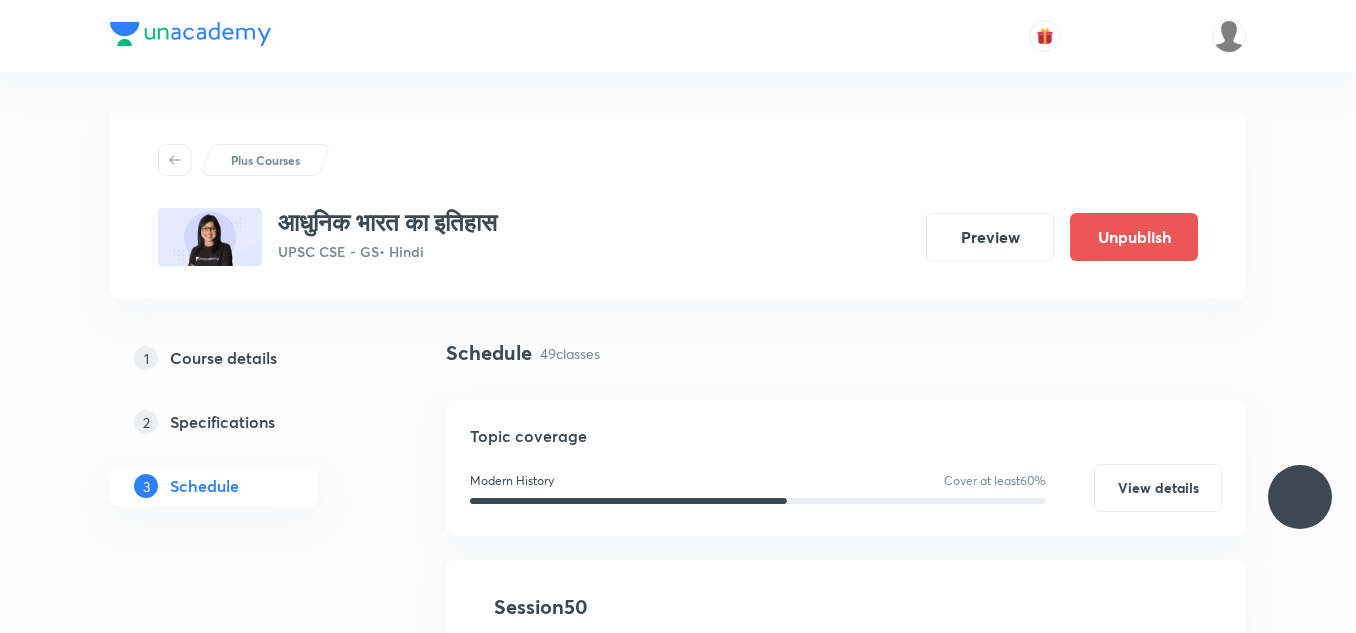 scroll, scrollTop: 8202, scrollLeft: 0, axis: vertical 